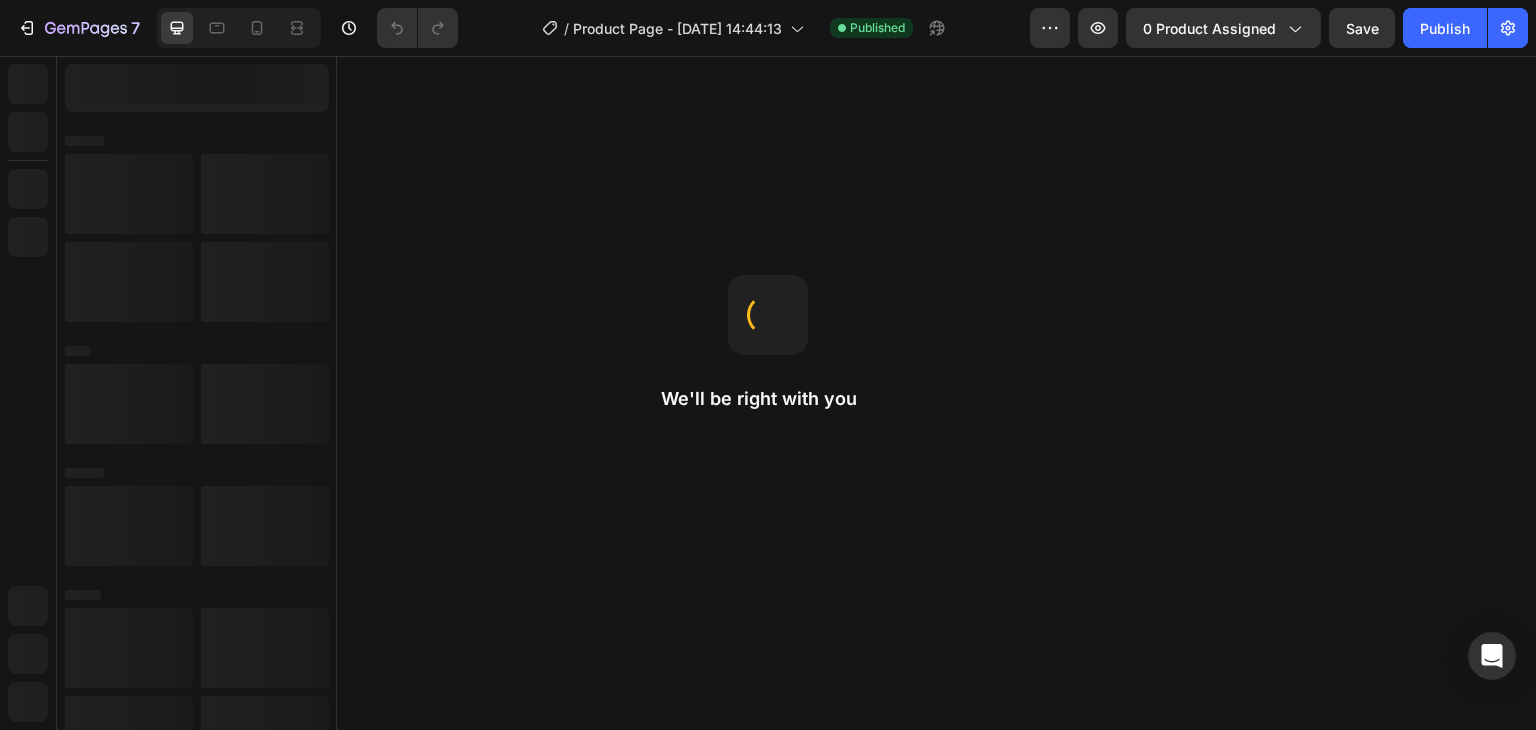 scroll, scrollTop: 0, scrollLeft: 0, axis: both 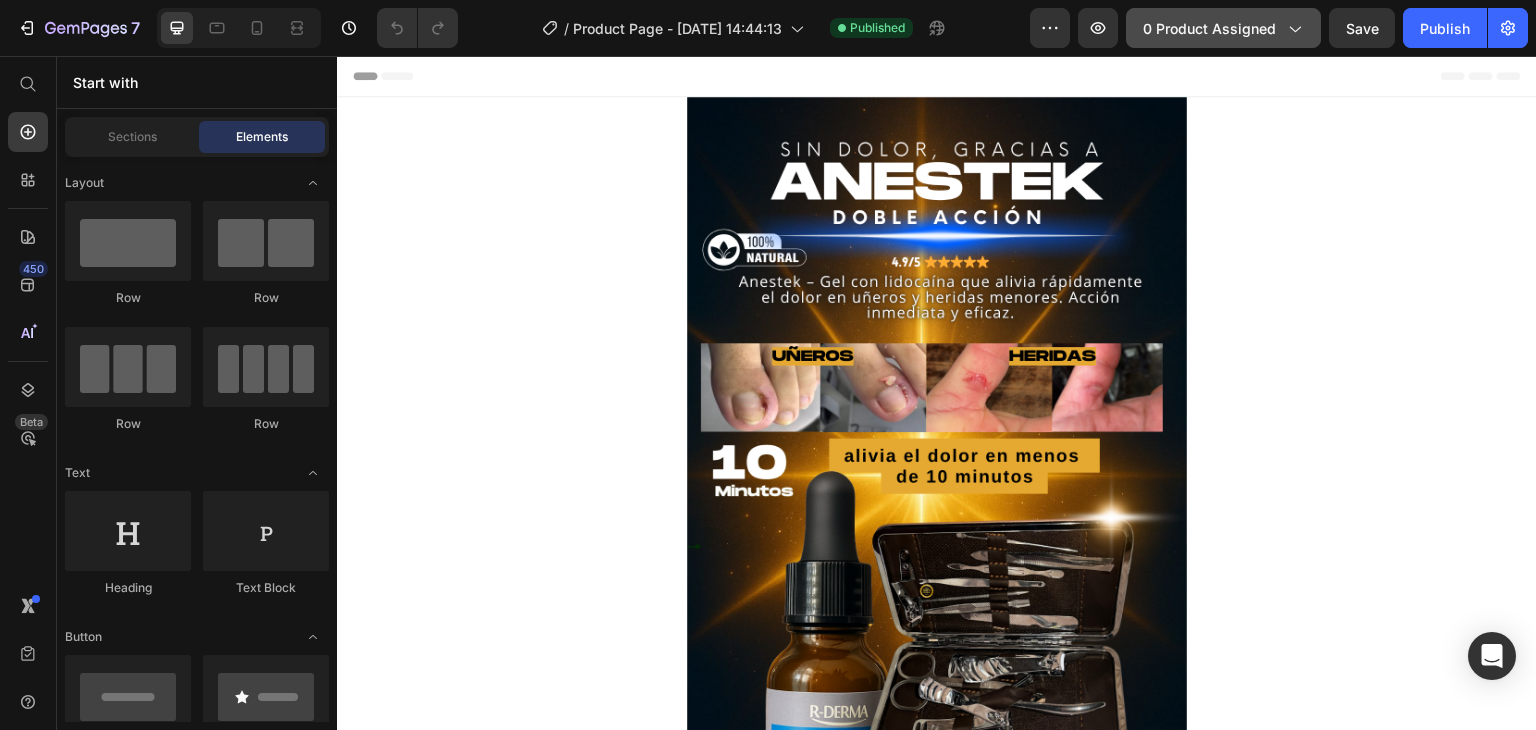 click on "0 product assigned" 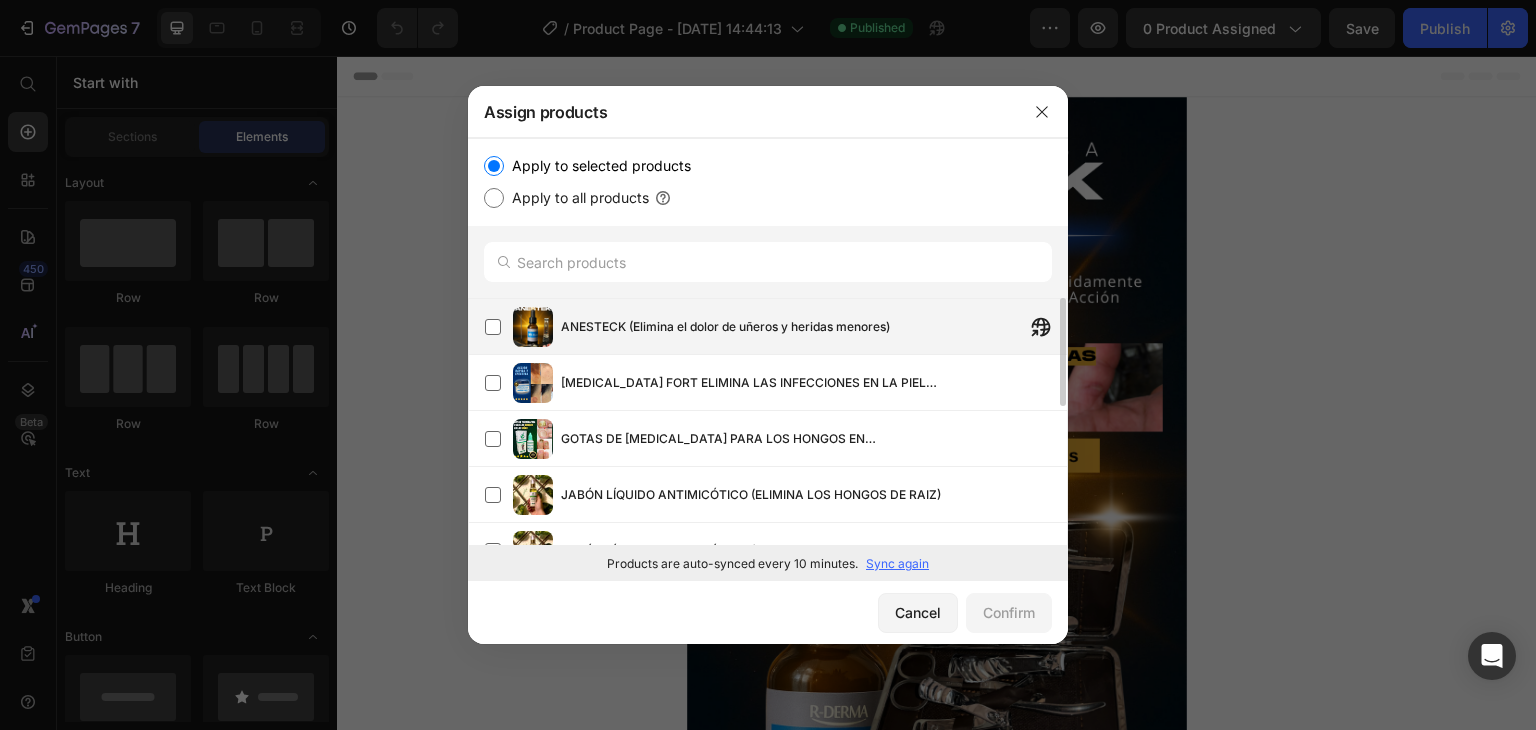 click on "ANESTECK (Elimina el dolor de uñeros y heridas menores)" at bounding box center [725, 327] 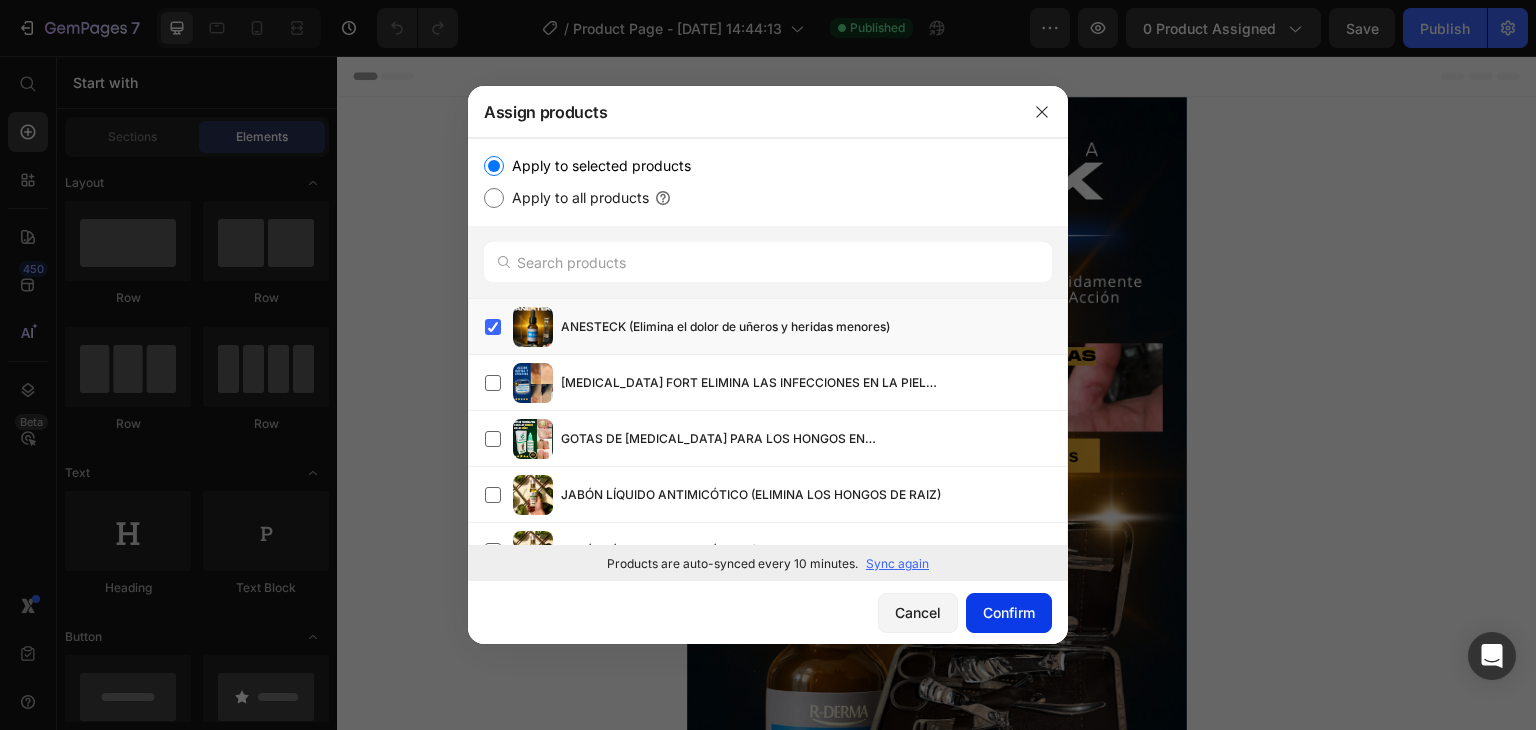 click on "Confirm" at bounding box center (1009, 612) 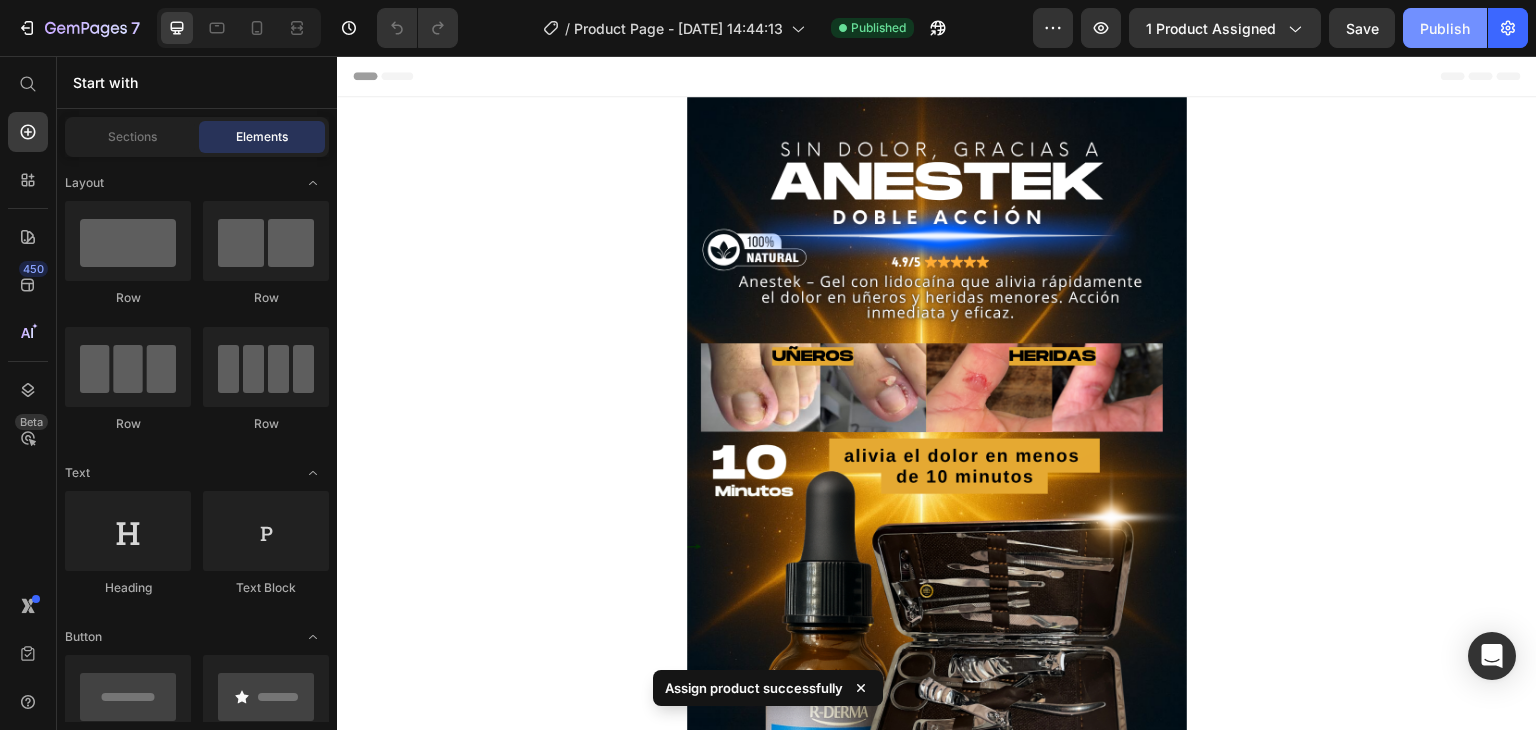 click on "Publish" at bounding box center [1445, 28] 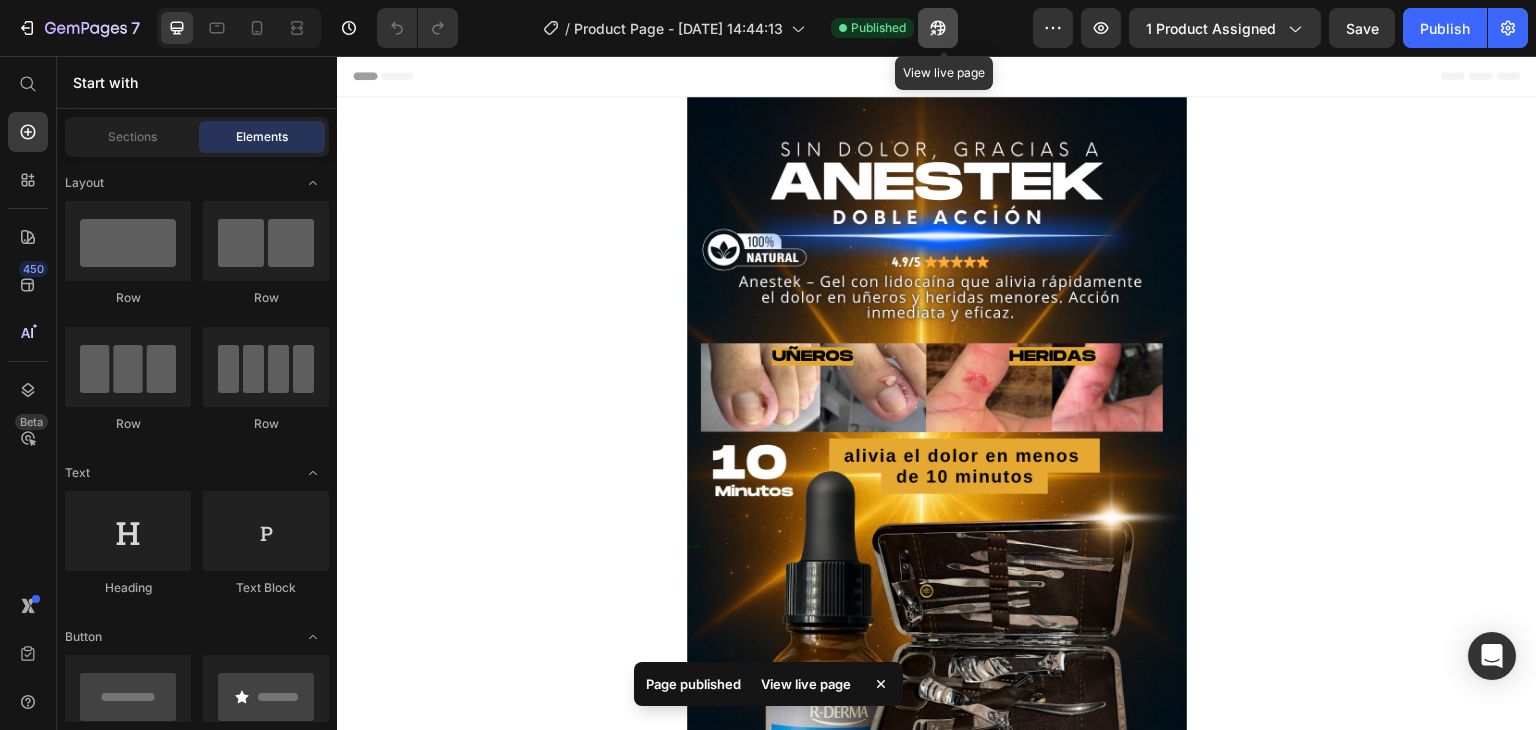 click 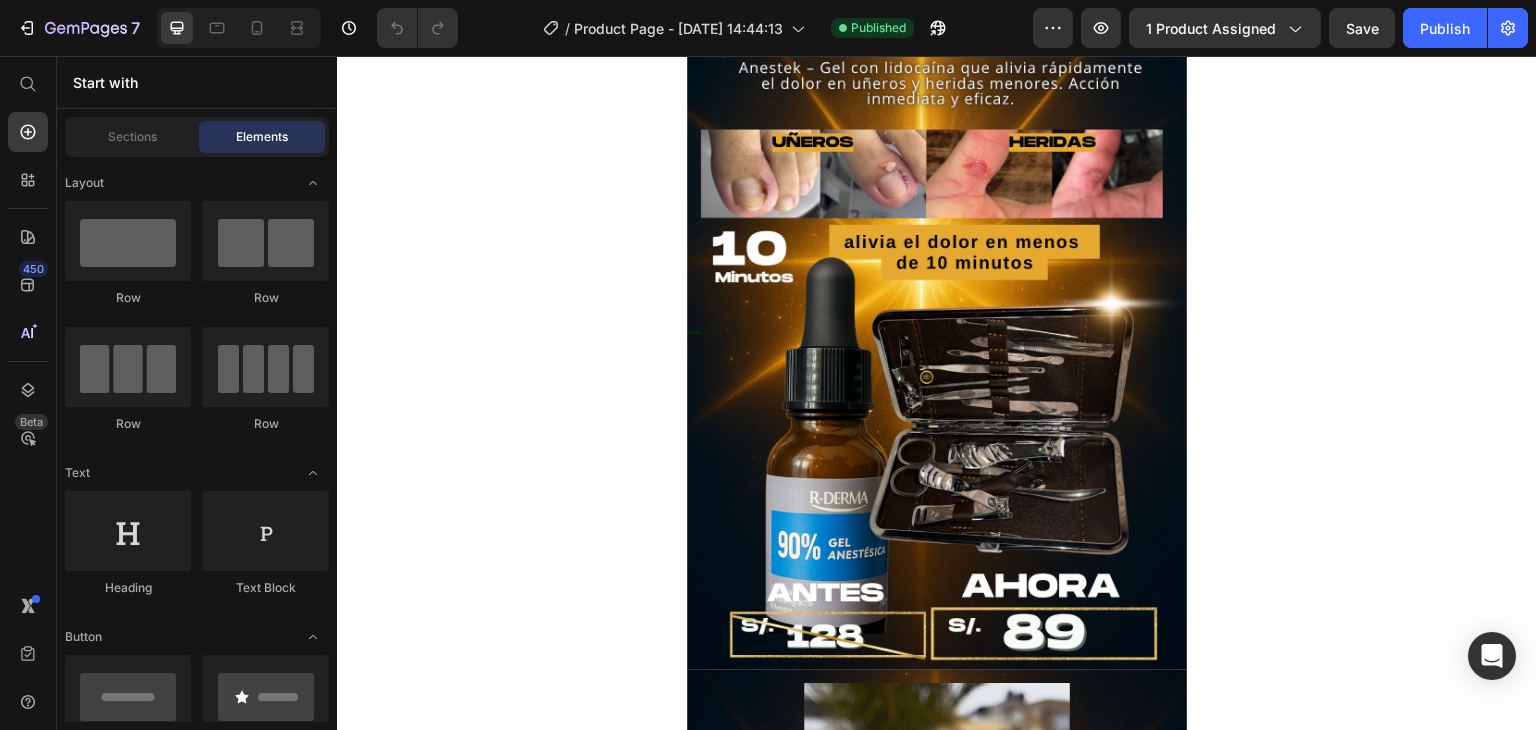 scroll, scrollTop: 0, scrollLeft: 0, axis: both 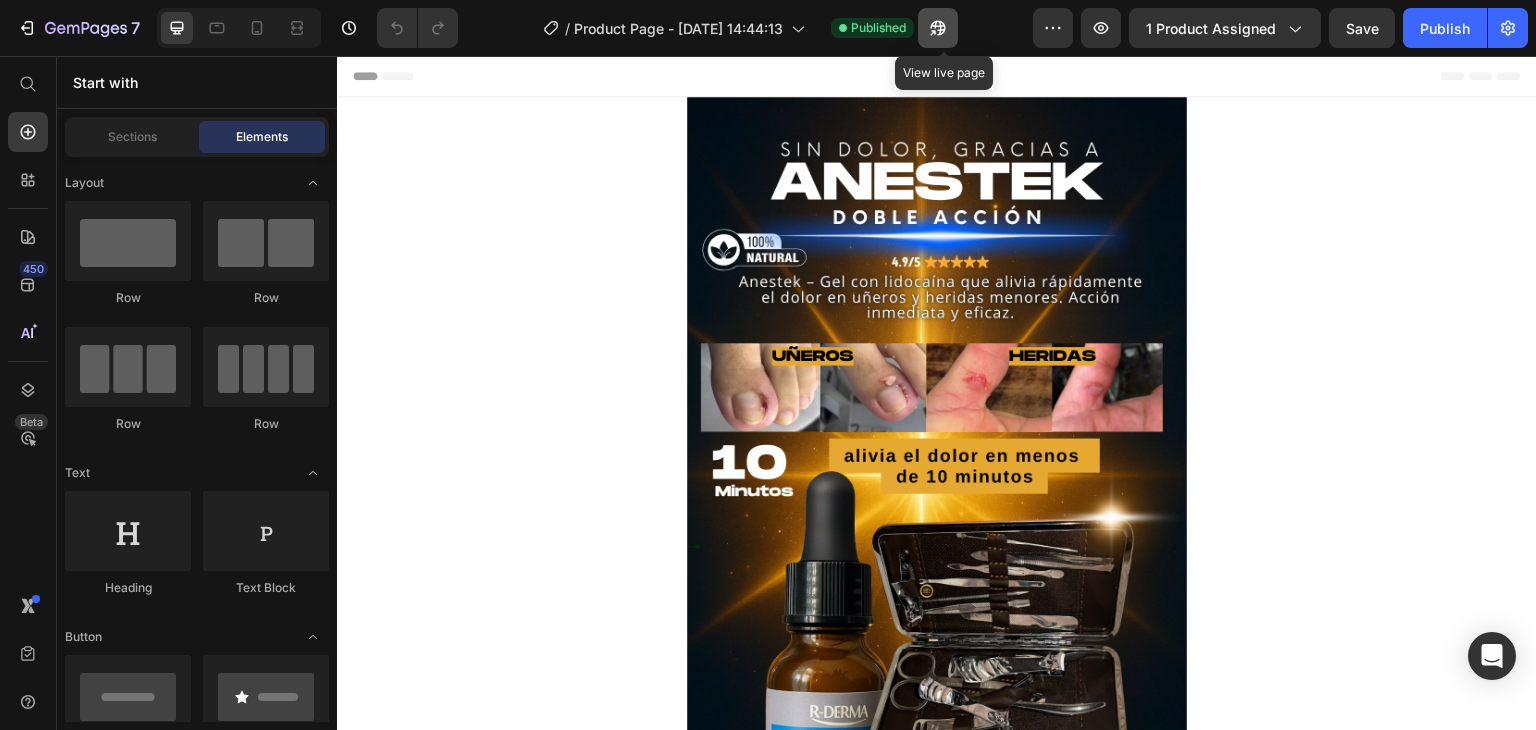 click 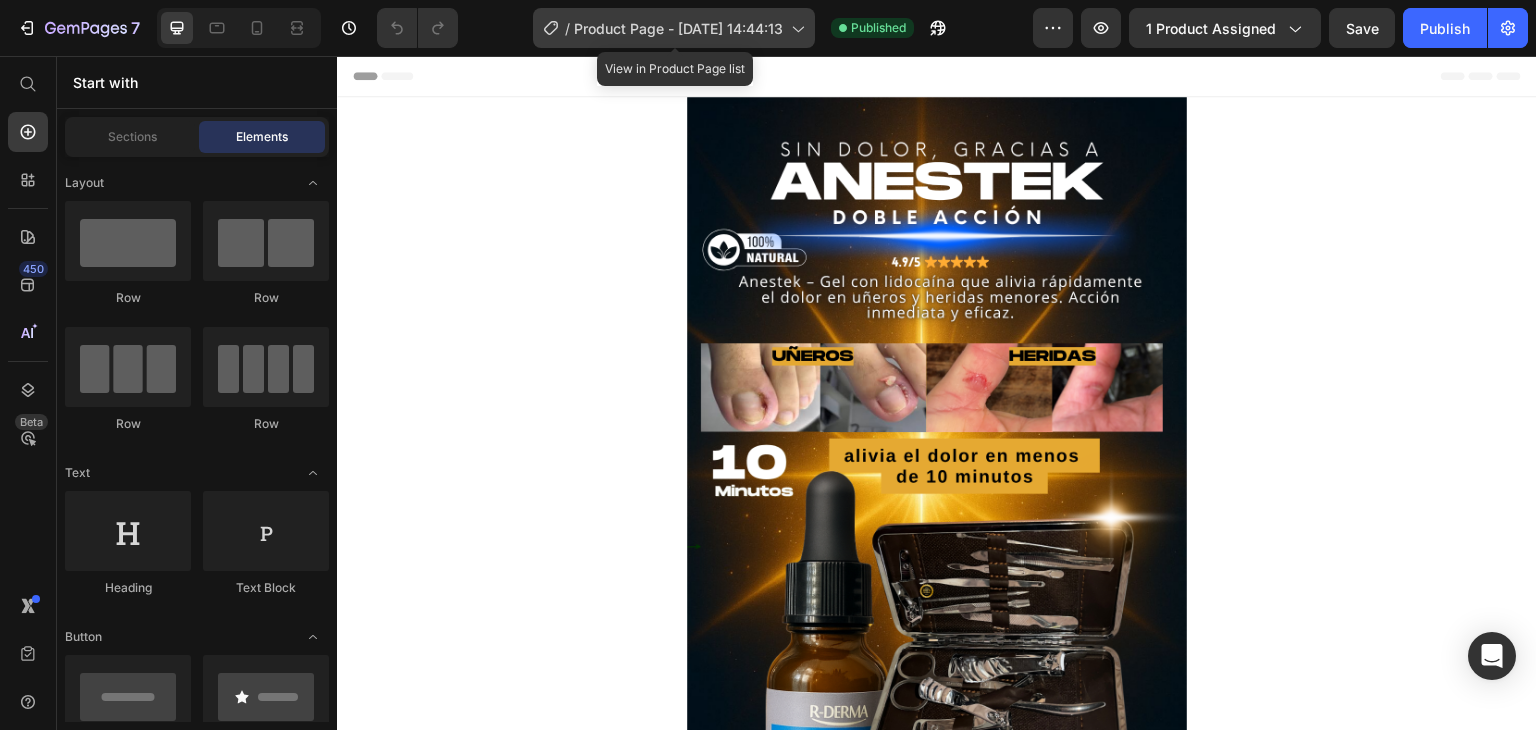 click on "Product Page - [DATE] 14:44:13" at bounding box center (678, 28) 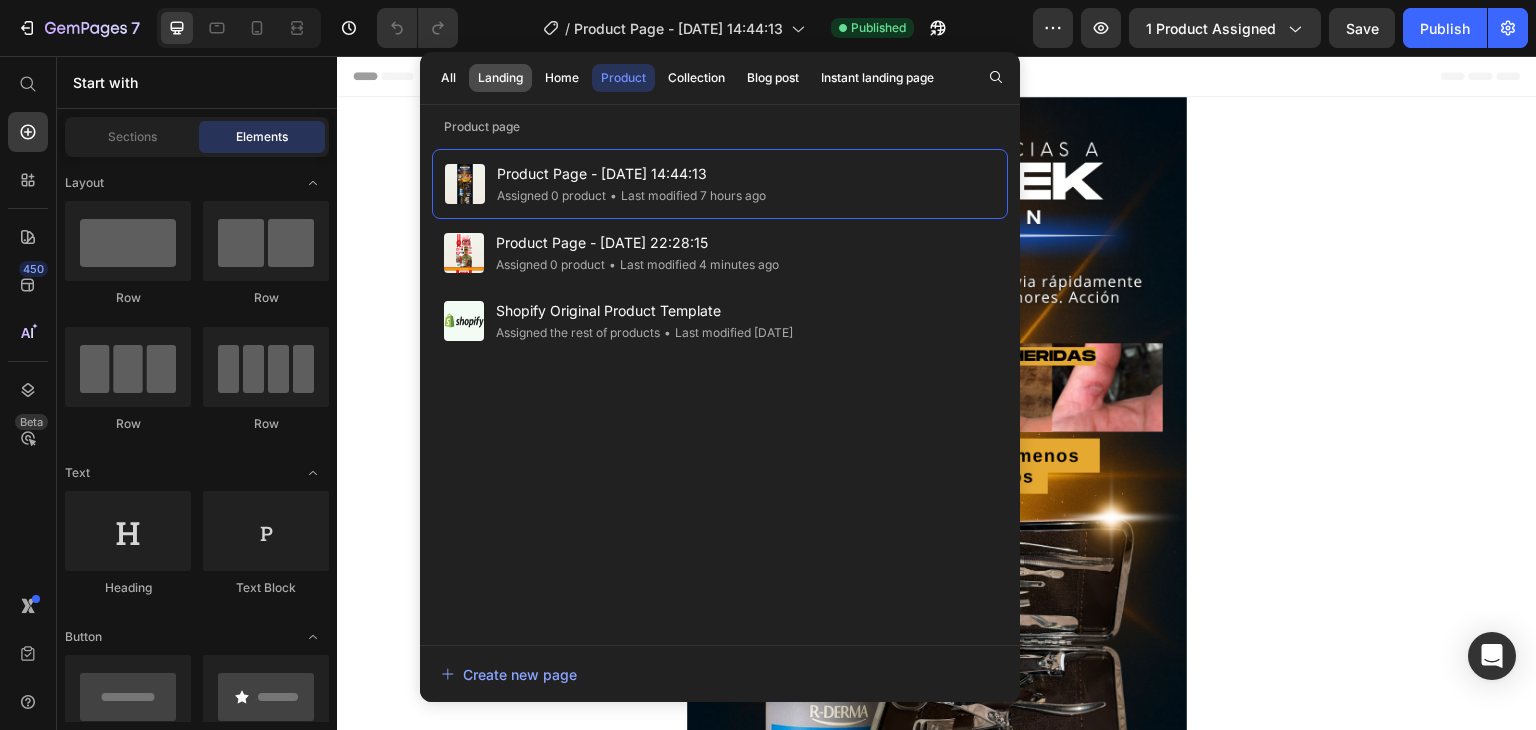 click on "Landing" 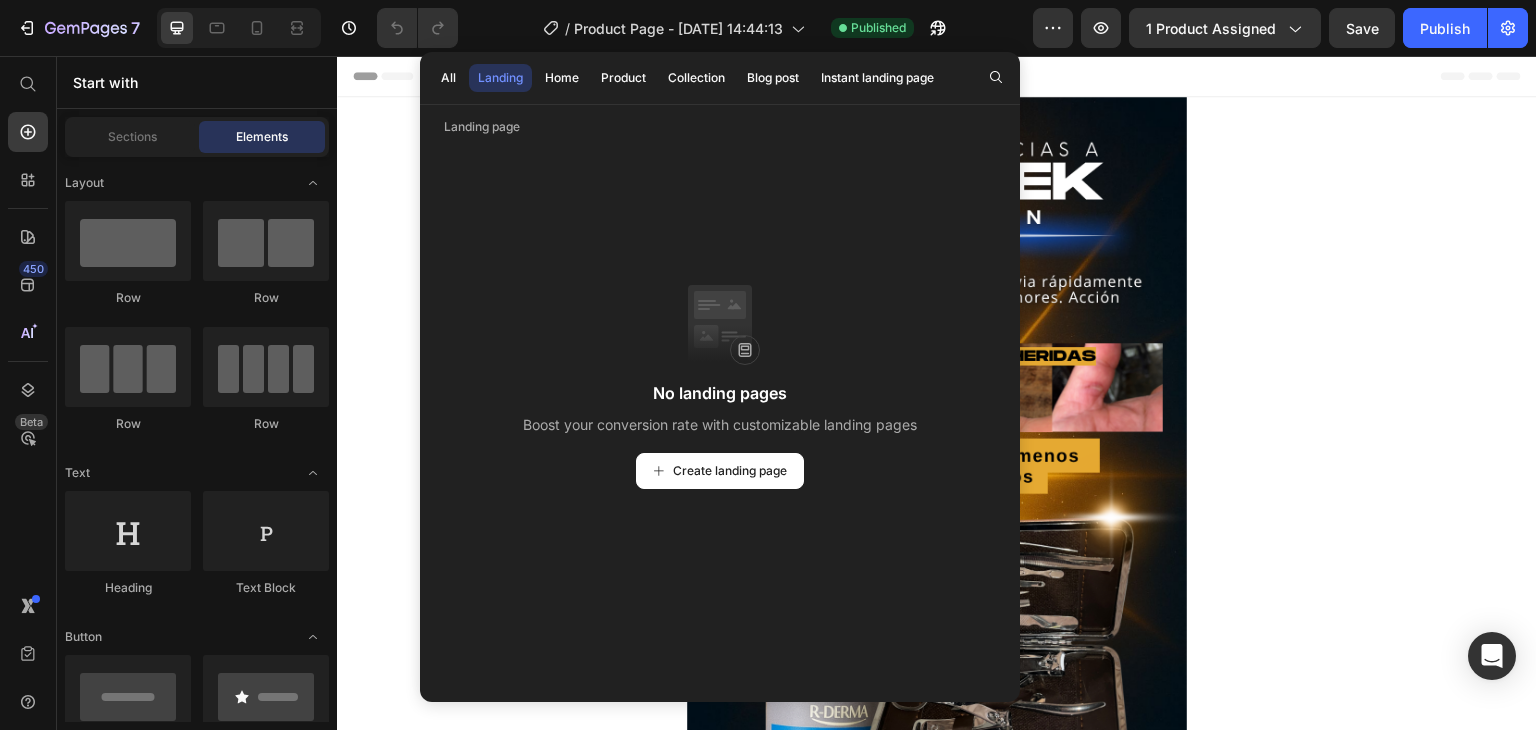 click on "All Landing Home Product Collection Blog post Instant landing page" at bounding box center [687, 78] 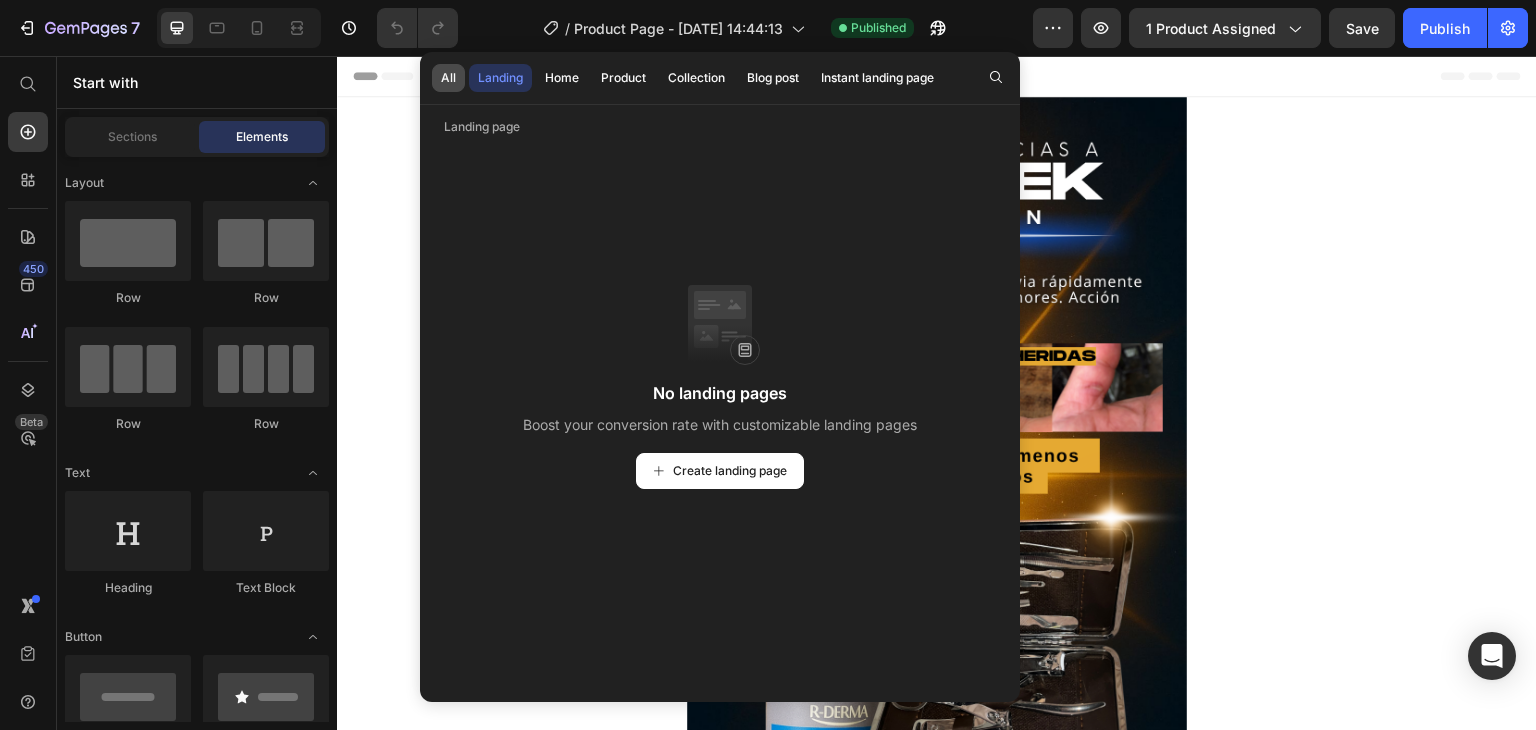 click on "All" 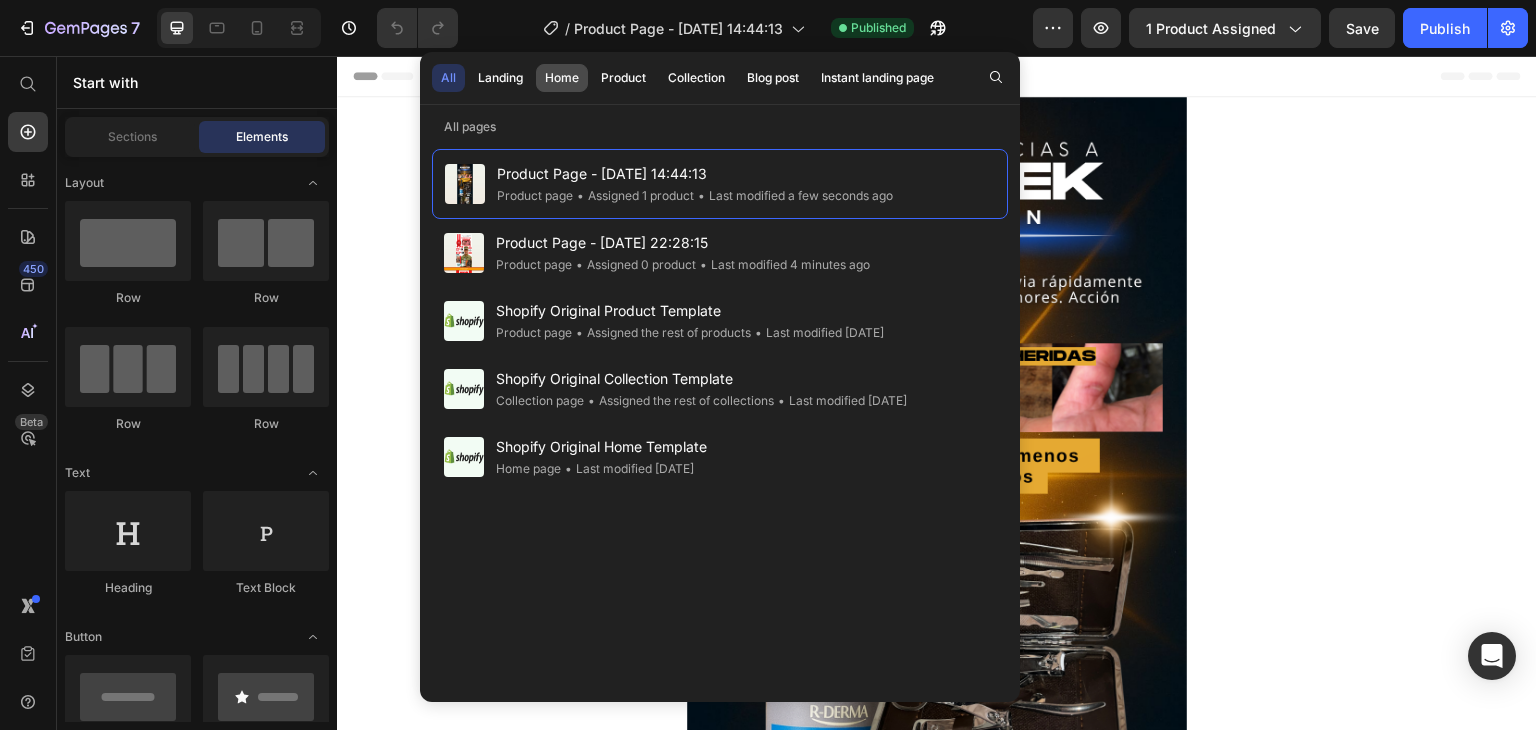 click on "Home" at bounding box center (562, 78) 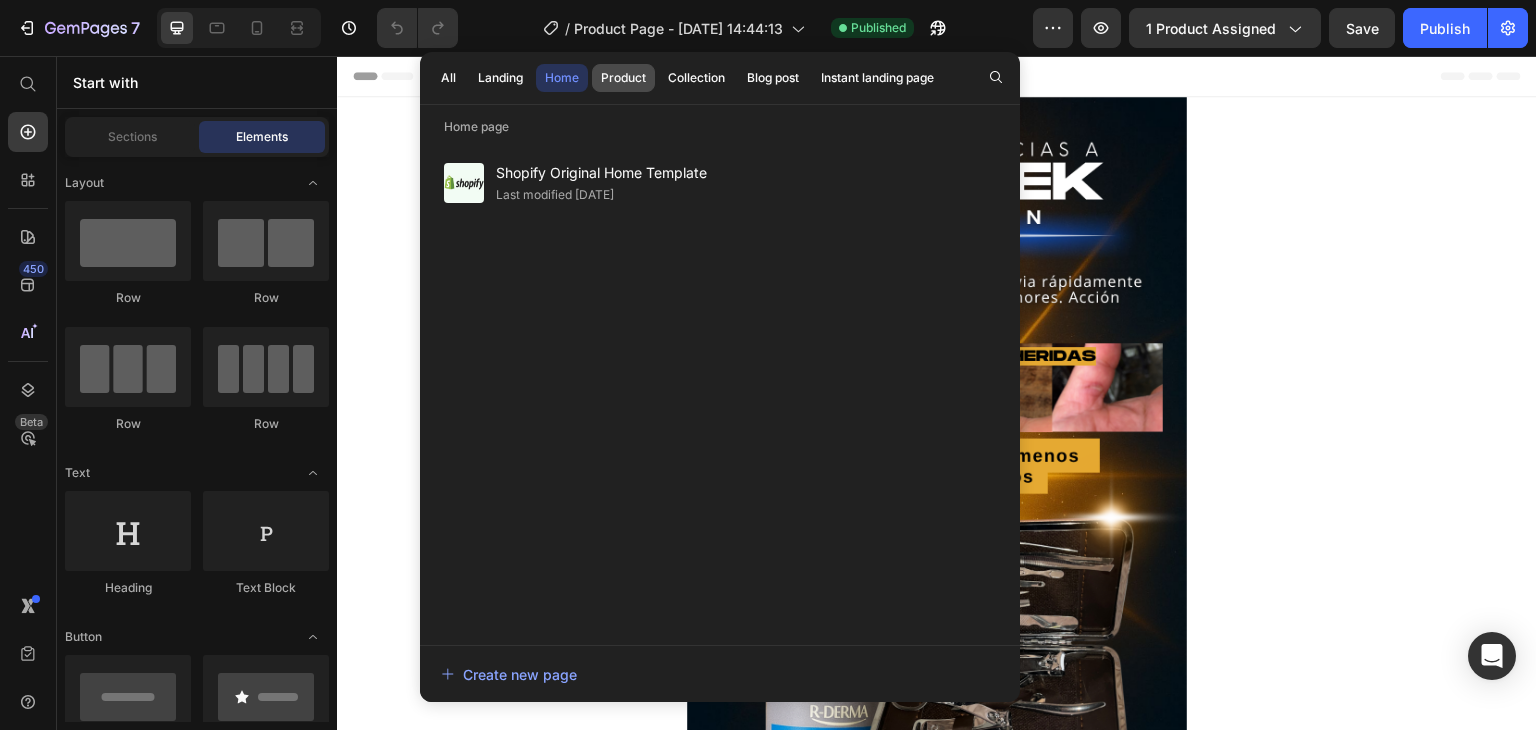 click on "Product" at bounding box center (623, 78) 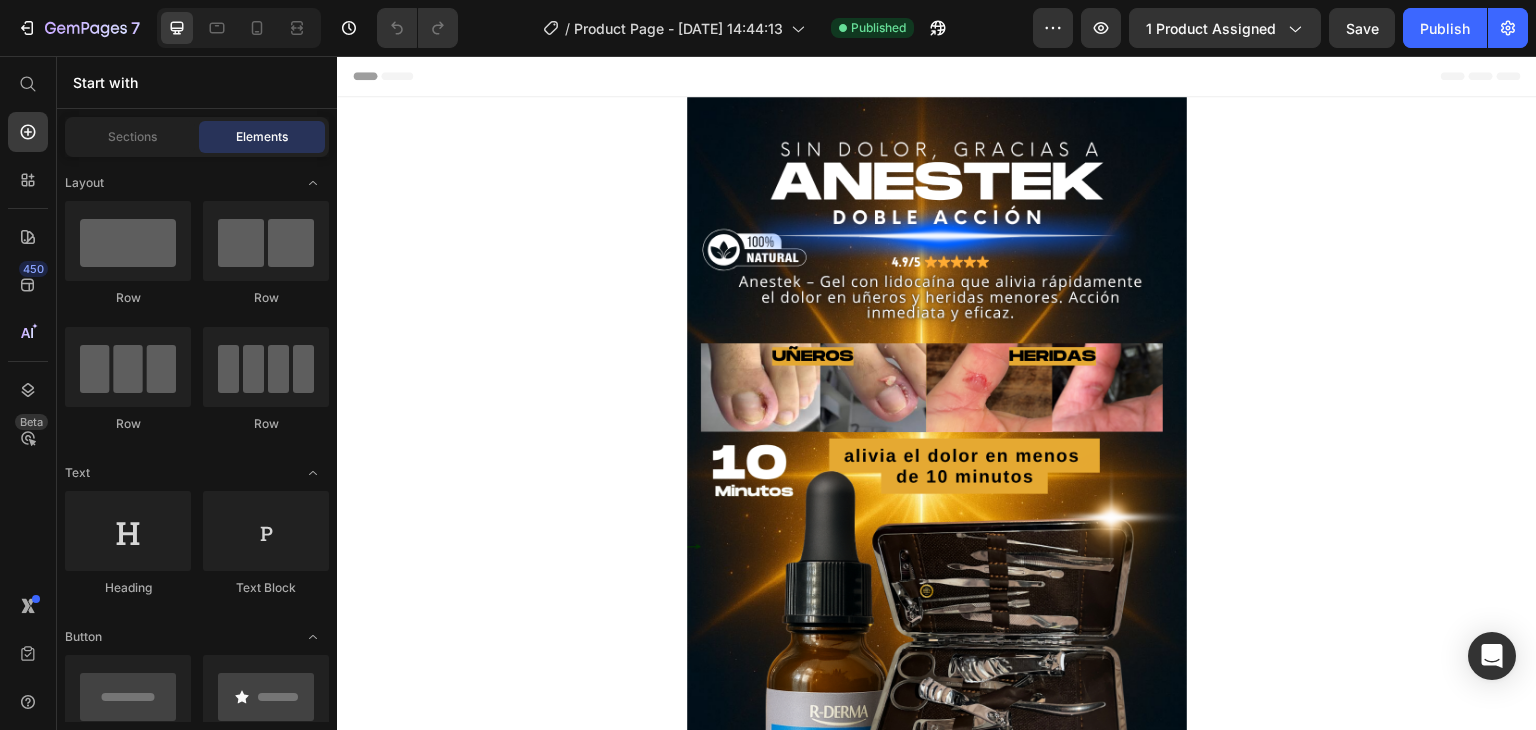 click on "Header" at bounding box center [937, 76] 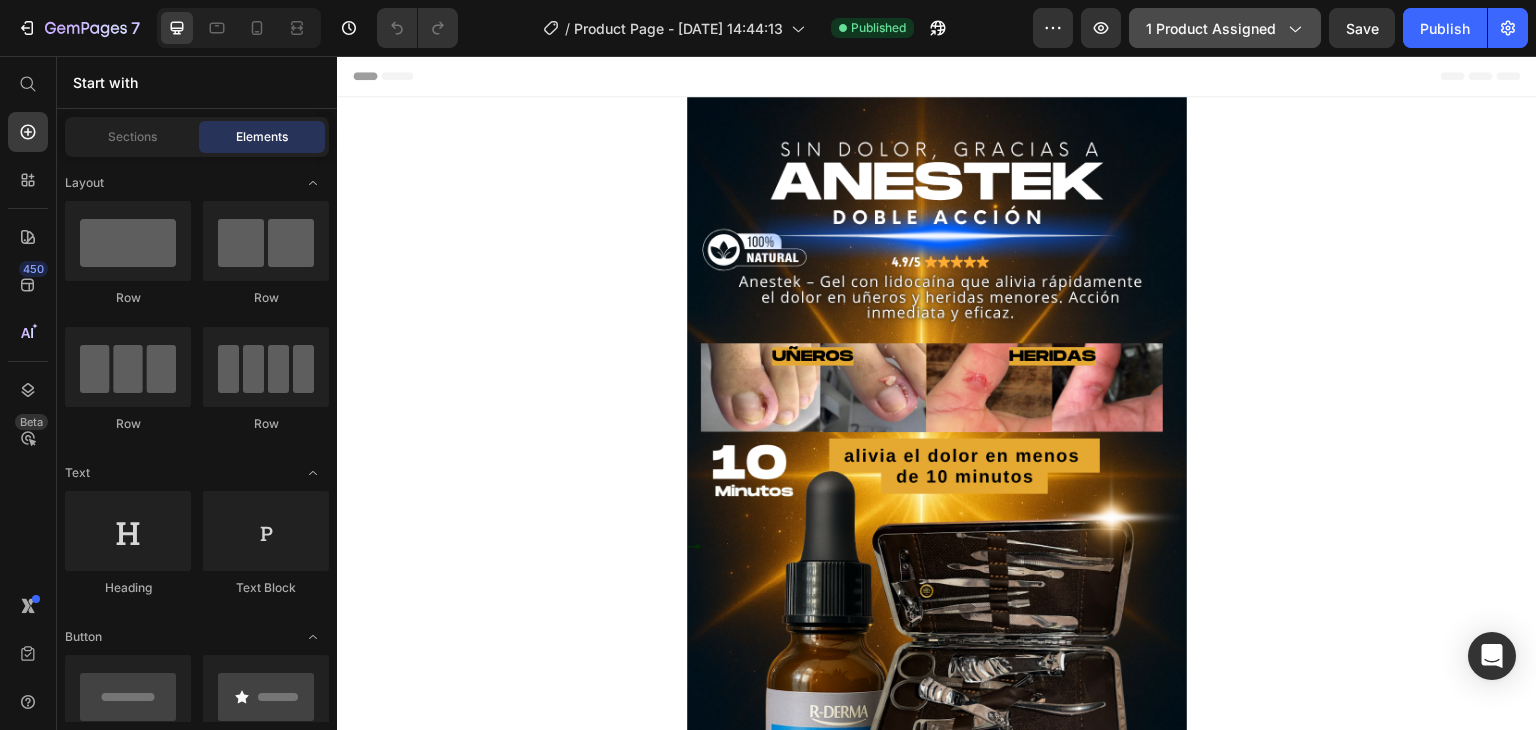 click on "1 product assigned" 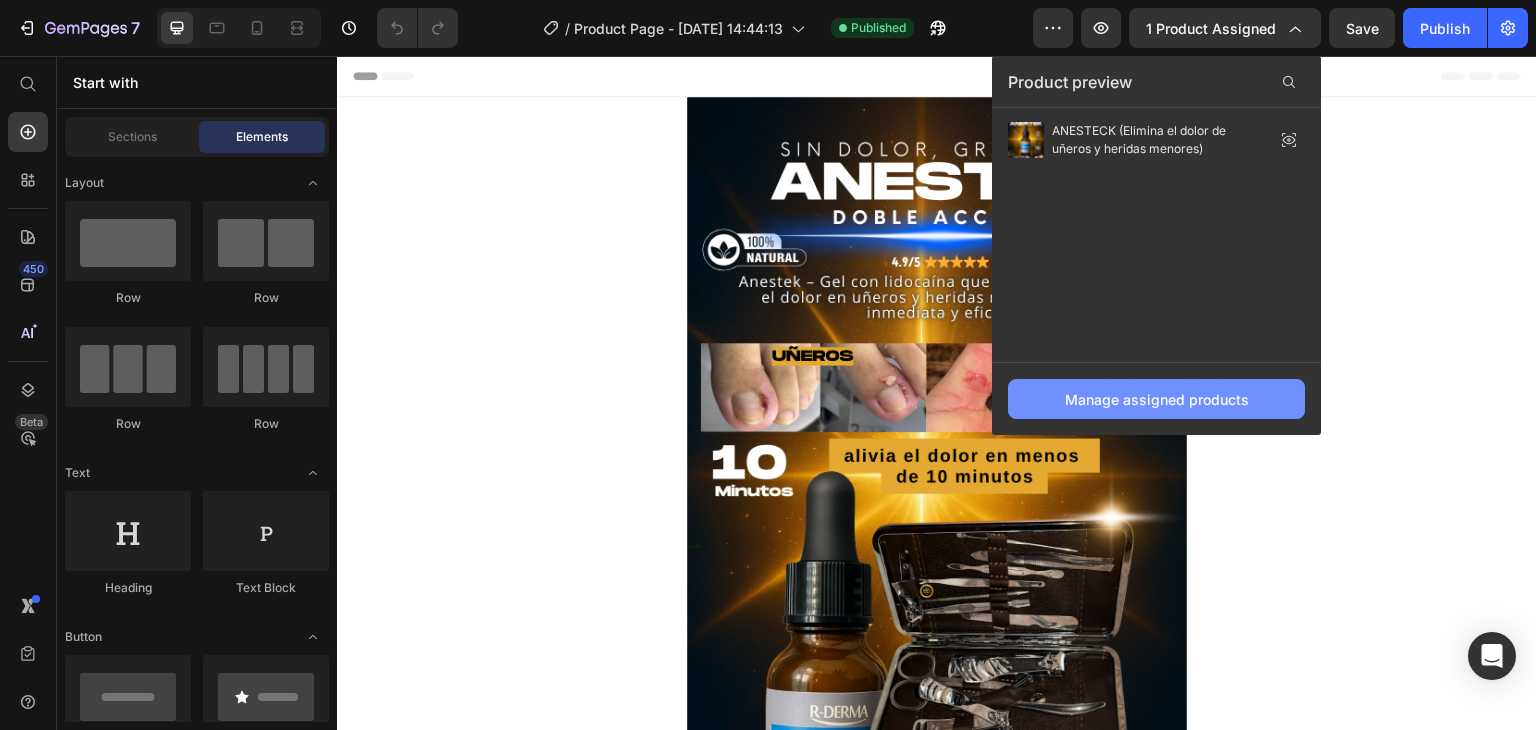 click on "Manage assigned products" at bounding box center (1157, 399) 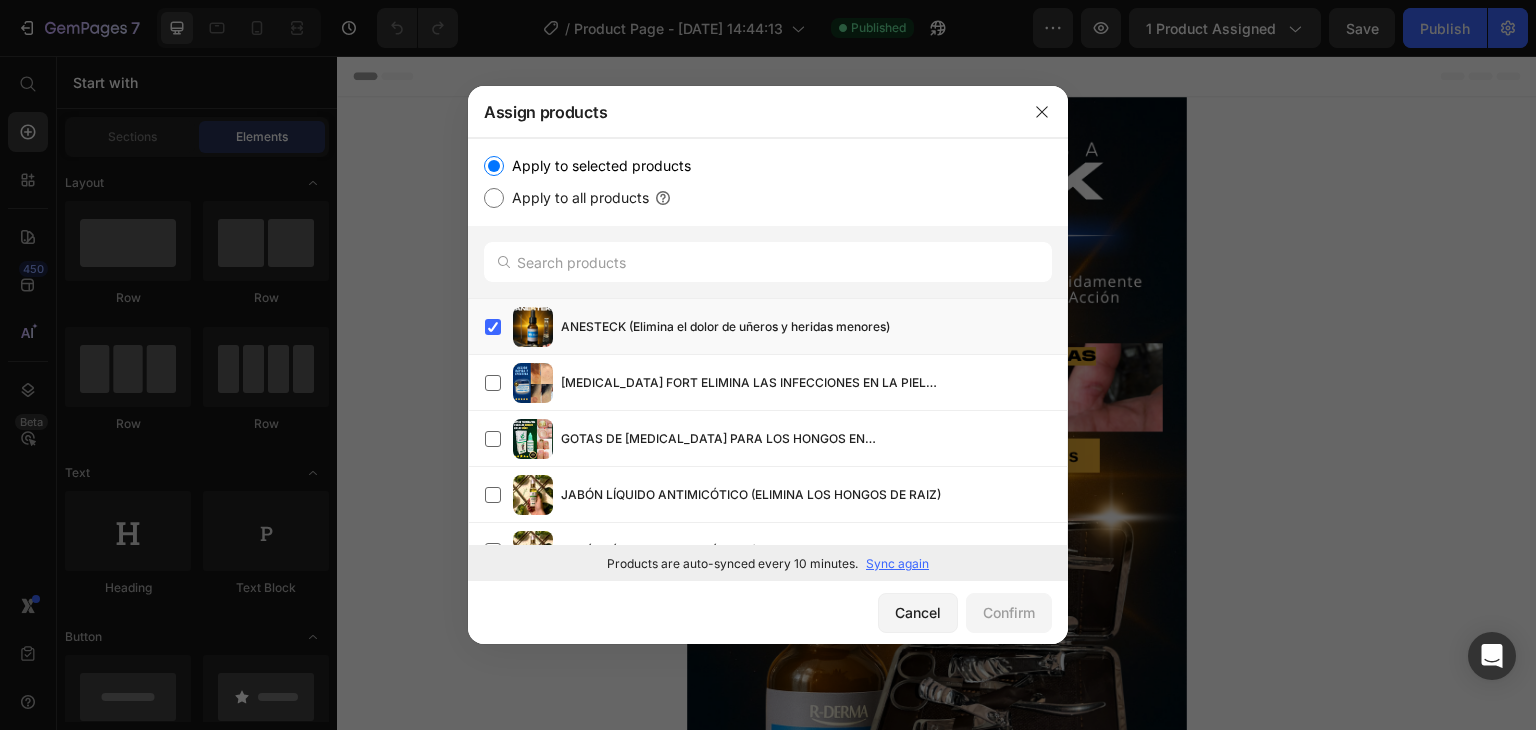 click on "Sync again" at bounding box center [897, 564] 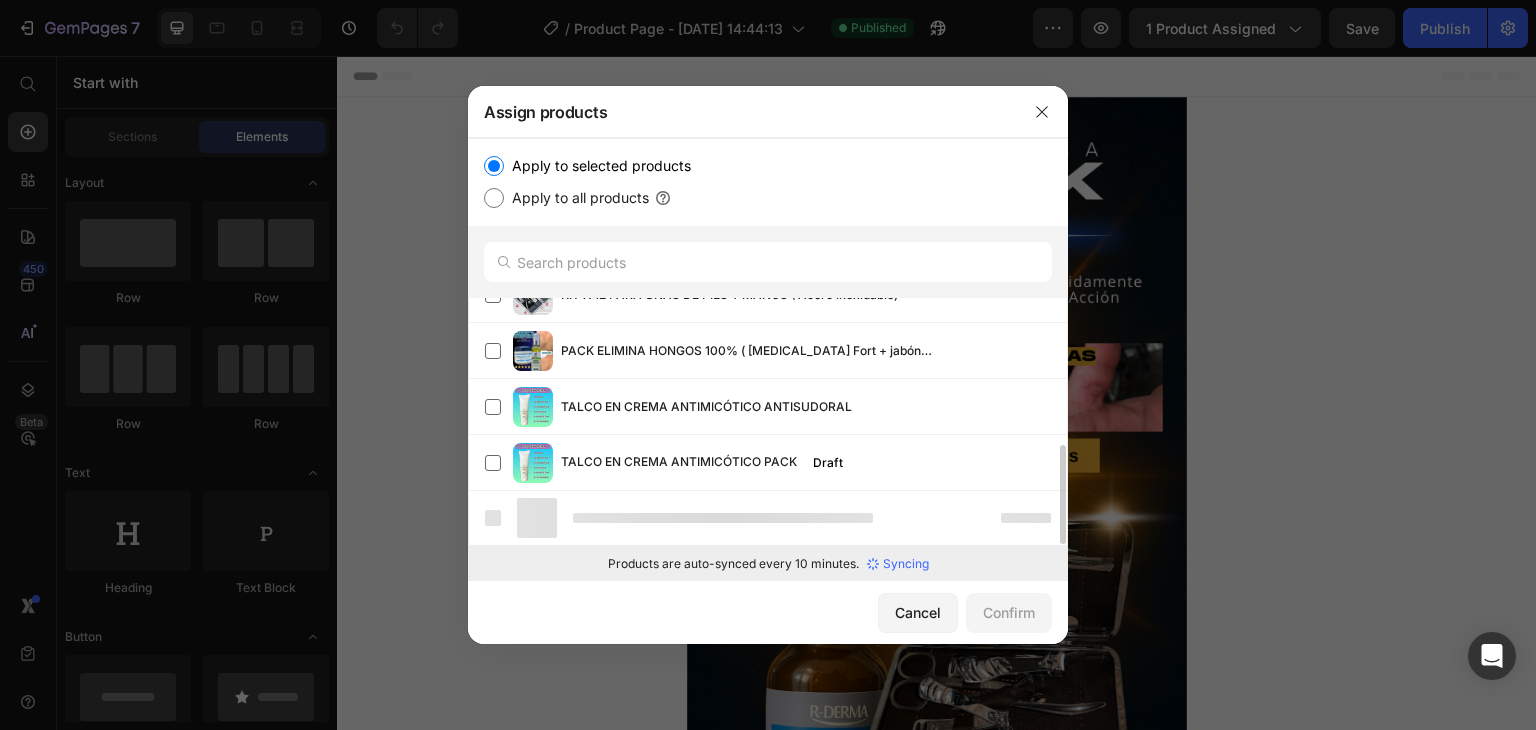 scroll, scrollTop: 424, scrollLeft: 0, axis: vertical 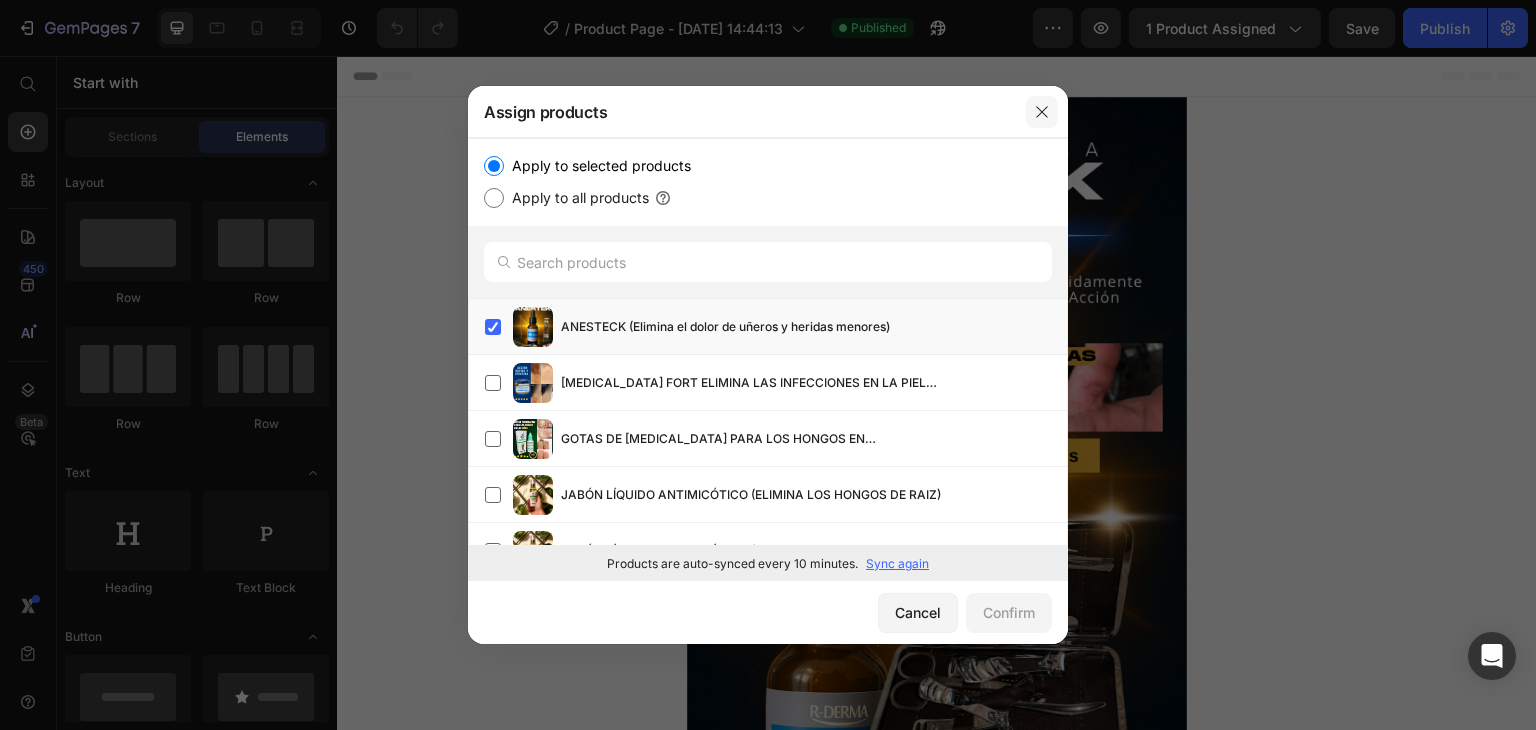 click 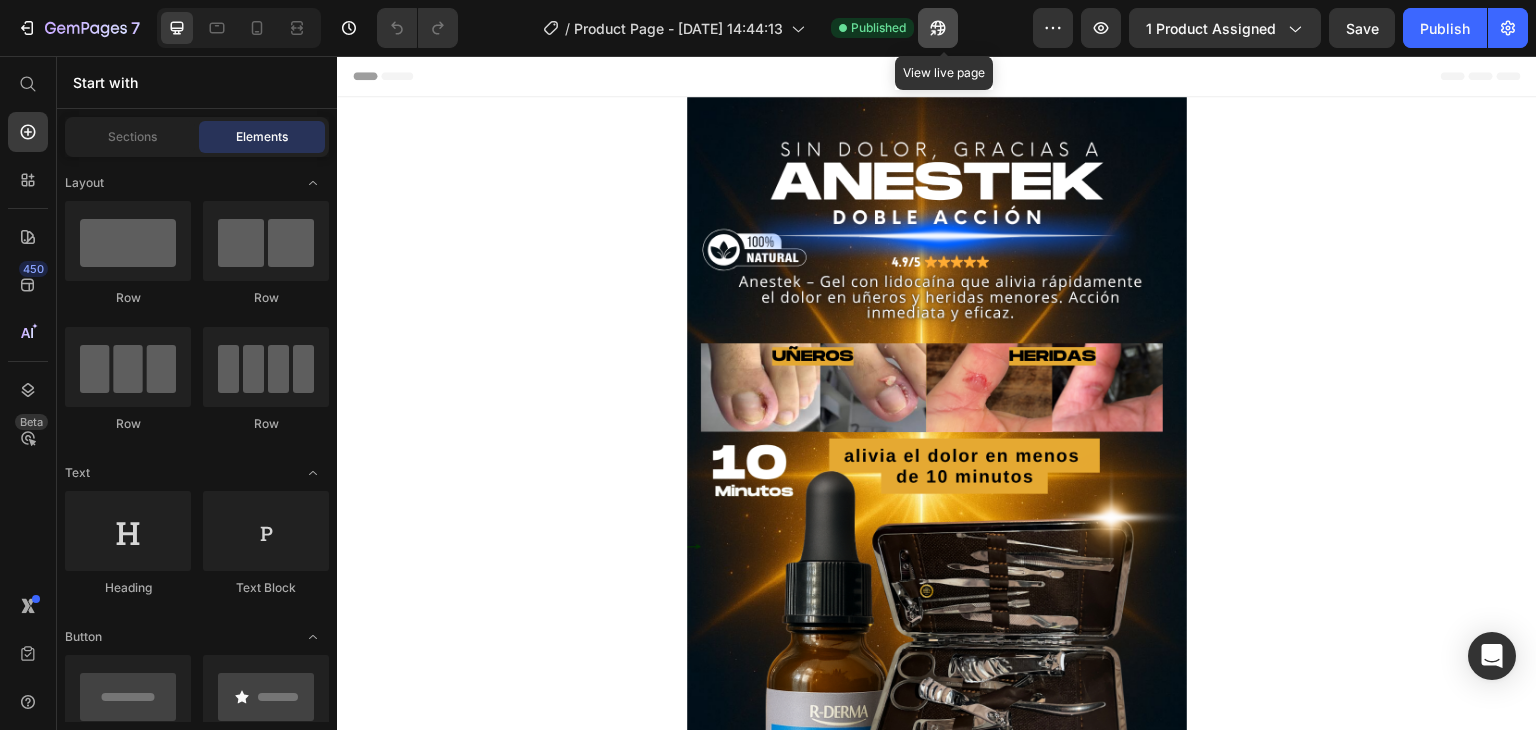 click 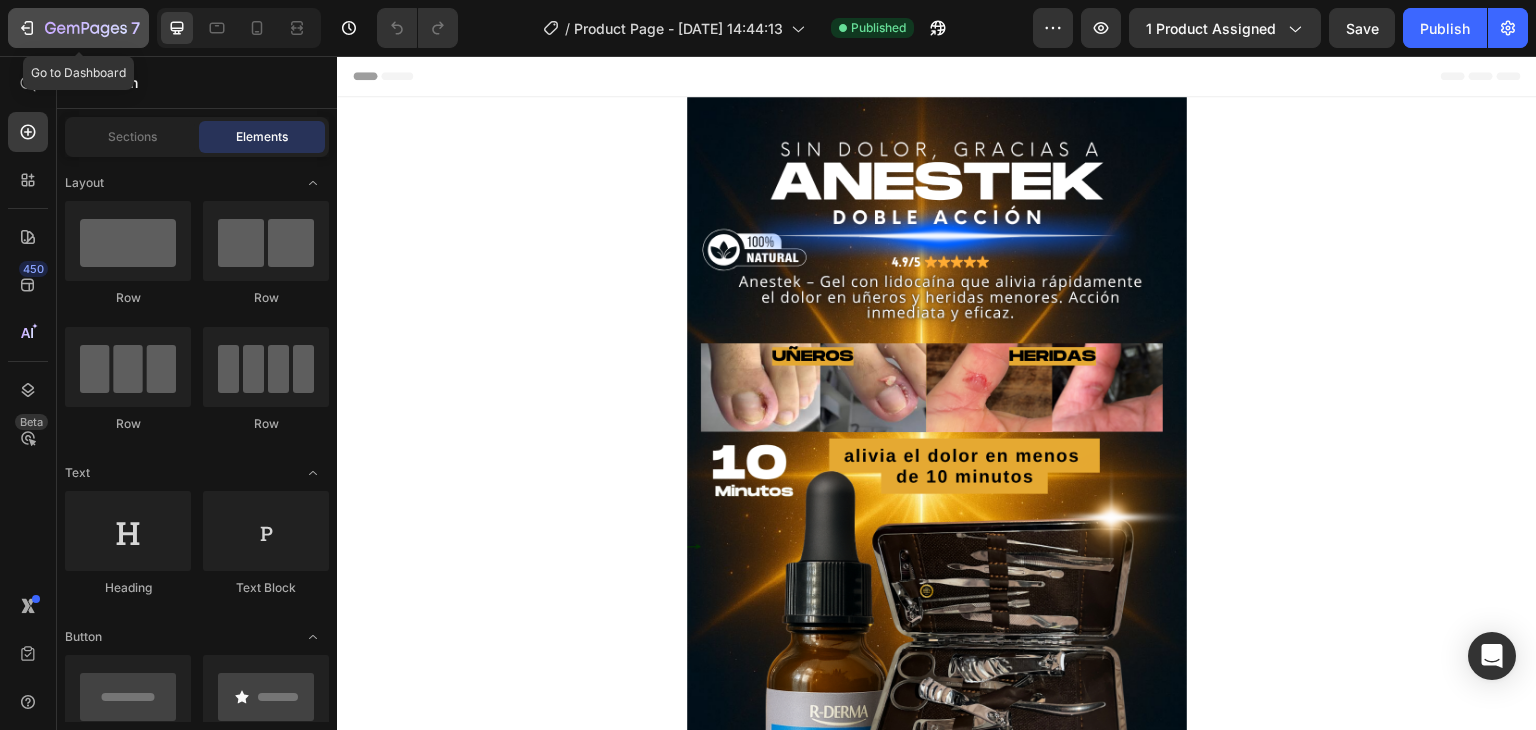 click on "7" 